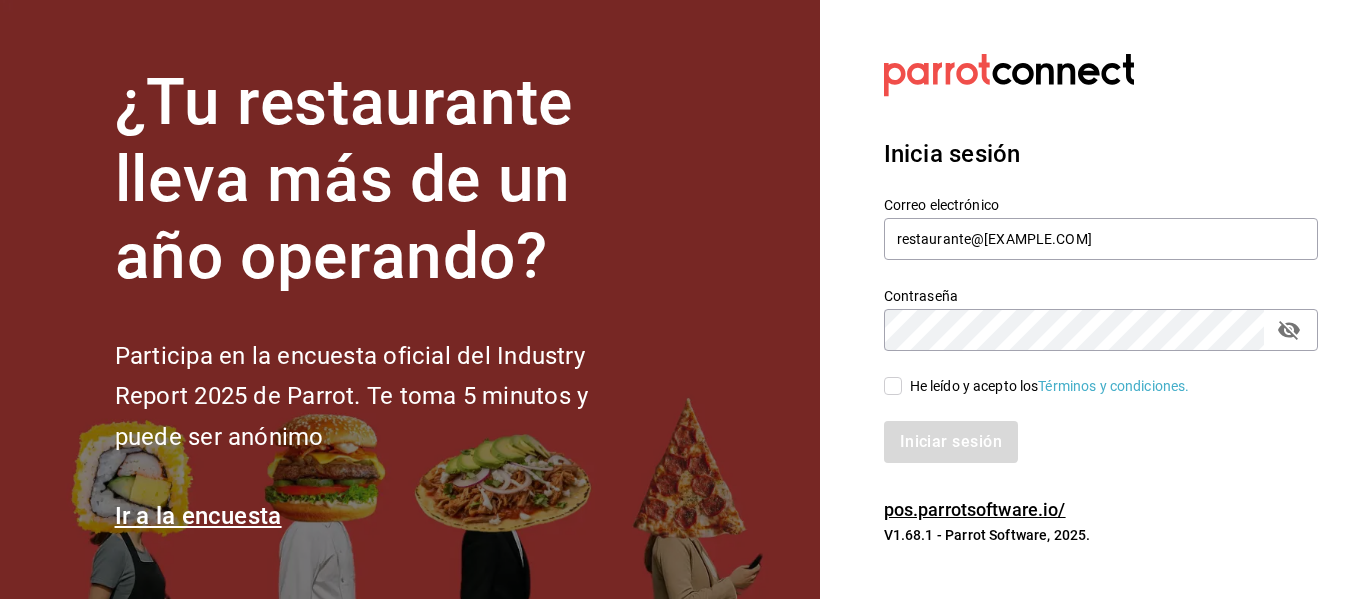 scroll, scrollTop: 0, scrollLeft: 0, axis: both 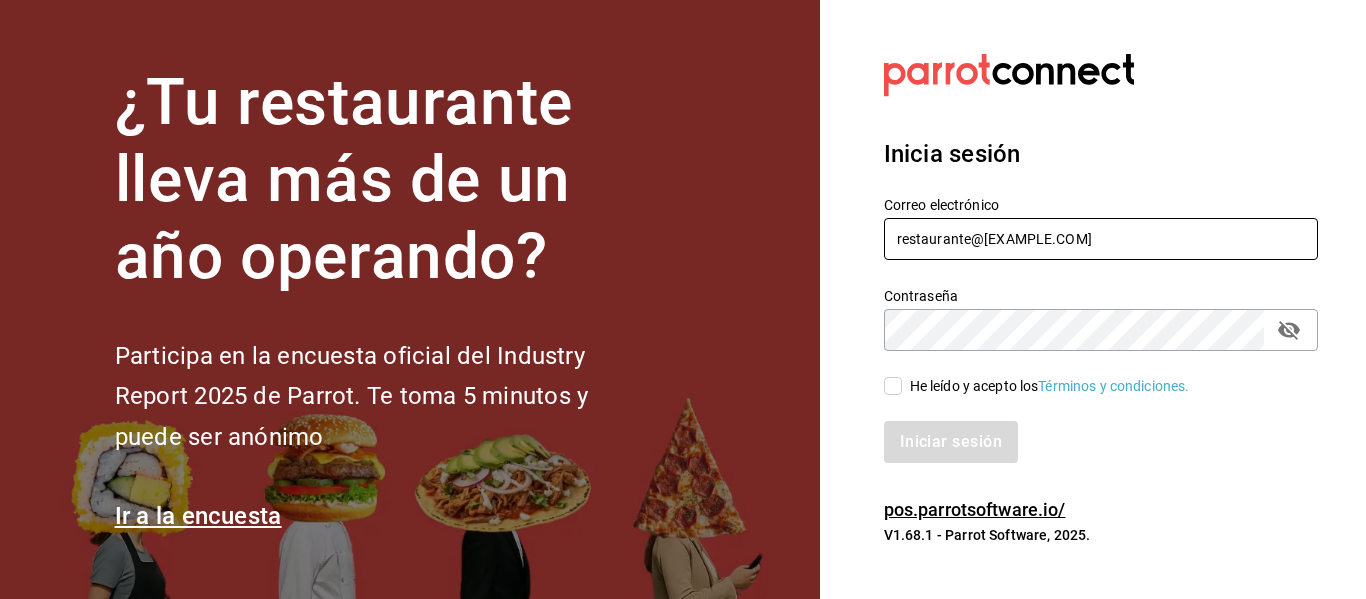 click on "restaurante@[EXAMPLE.COM]" at bounding box center [1101, 239] 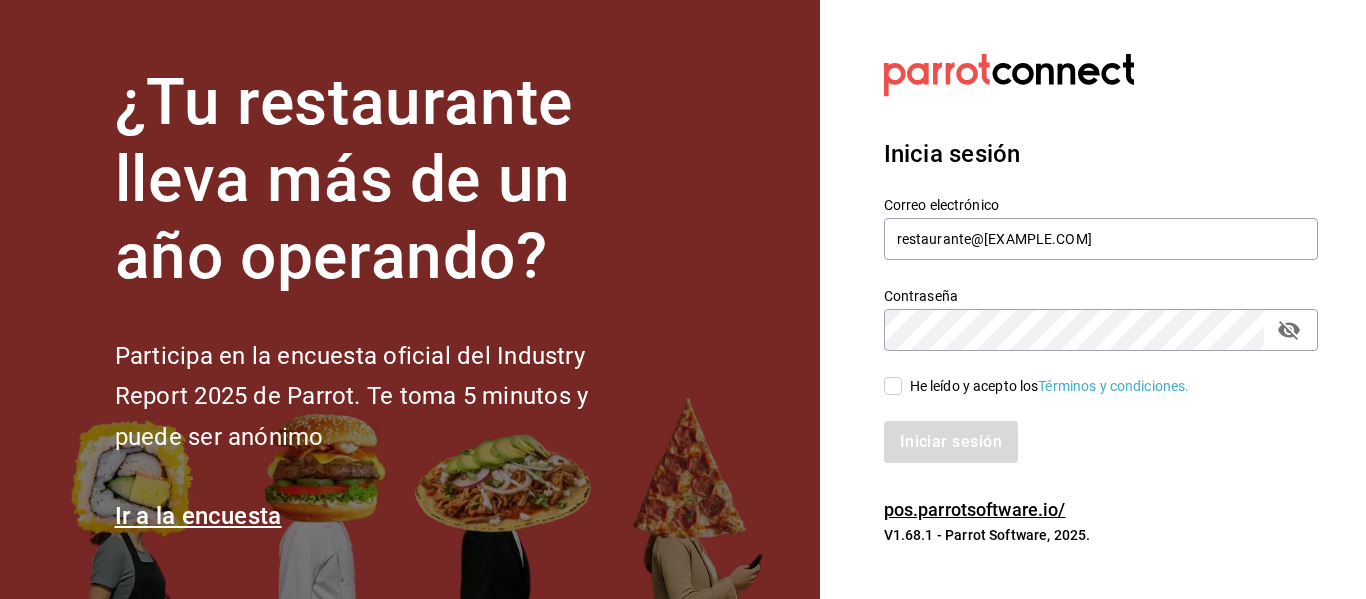 click on "He leído y acepto los  Términos y condiciones." at bounding box center (1089, 374) 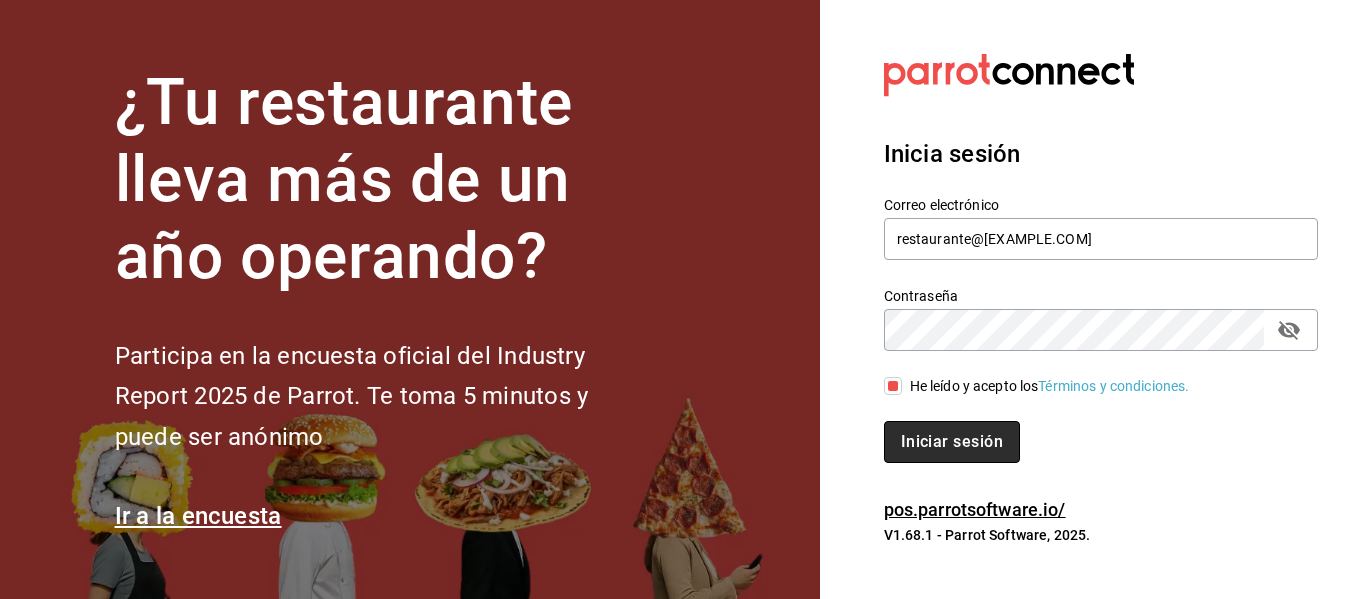click on "Iniciar sesión" at bounding box center [952, 442] 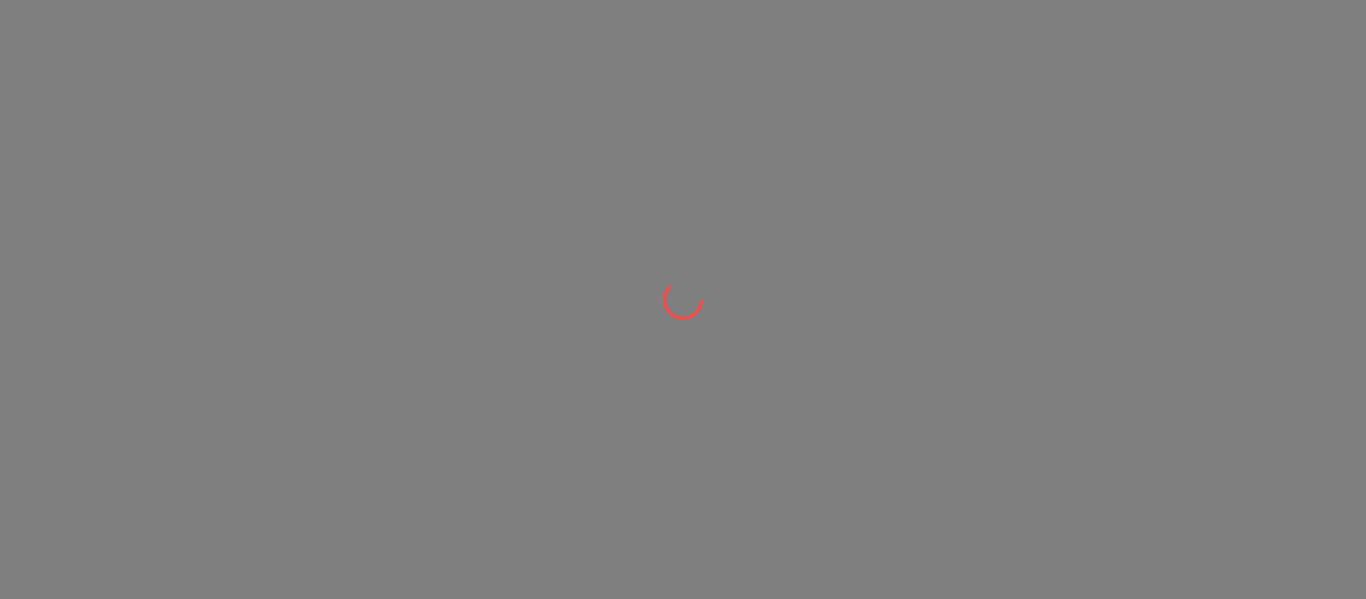 scroll, scrollTop: 0, scrollLeft: 0, axis: both 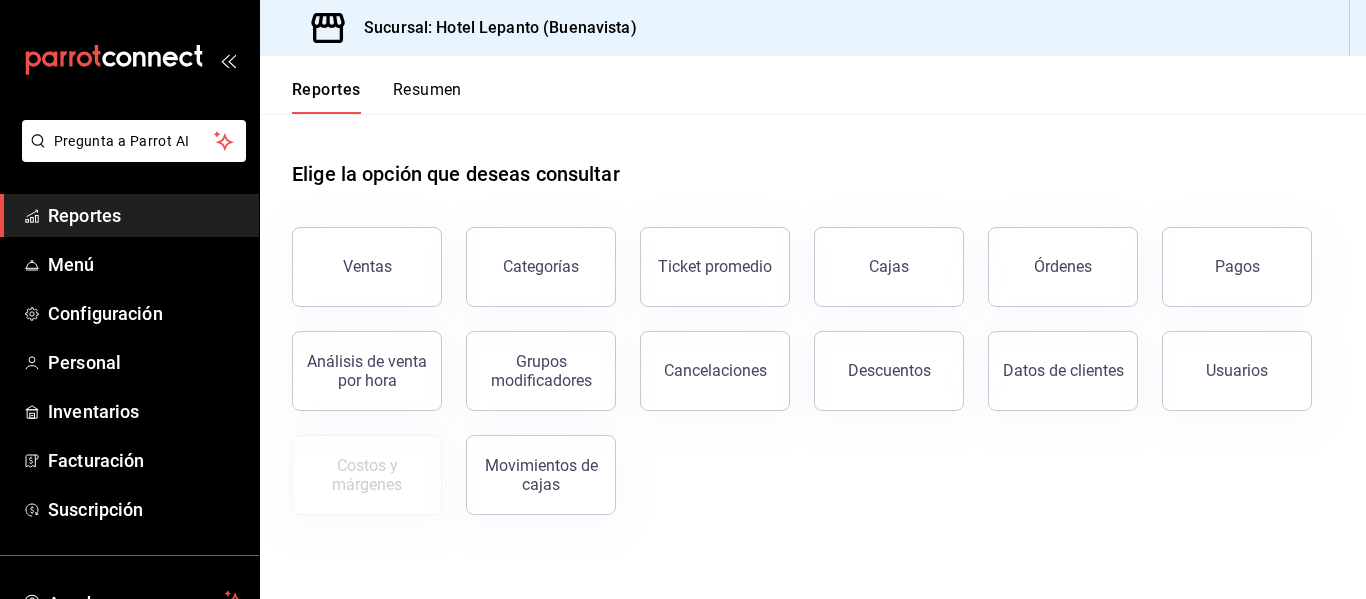 click on "Ventas" at bounding box center [367, 267] 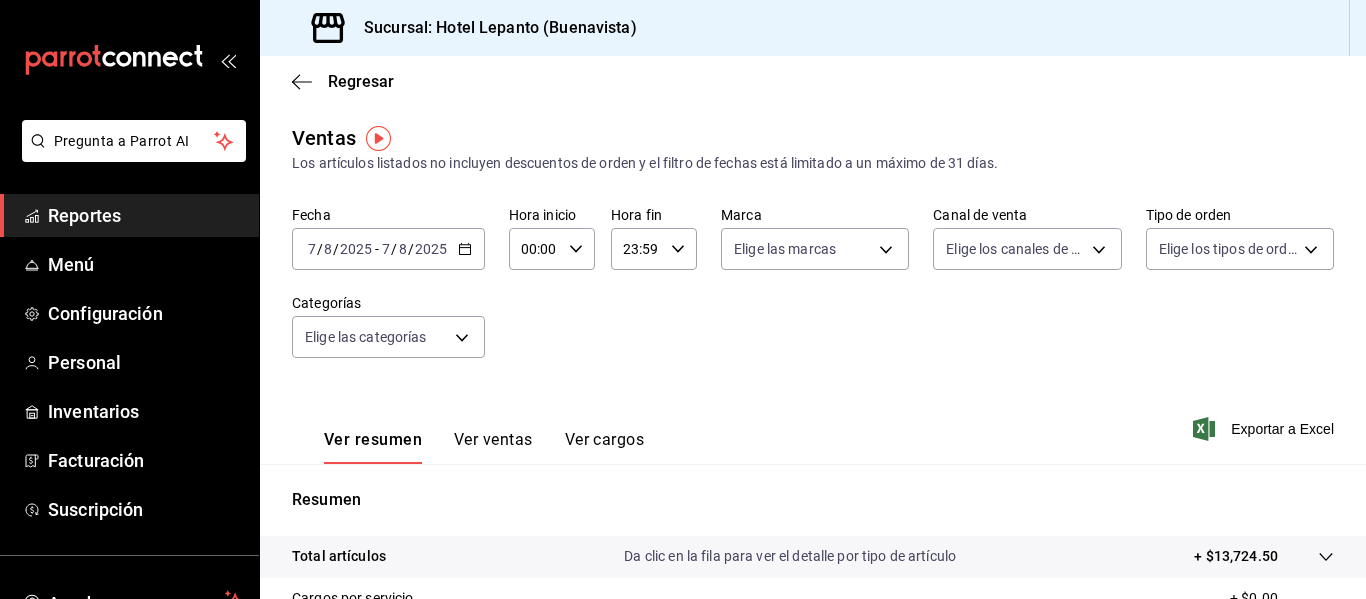 click on "2025" at bounding box center [431, 249] 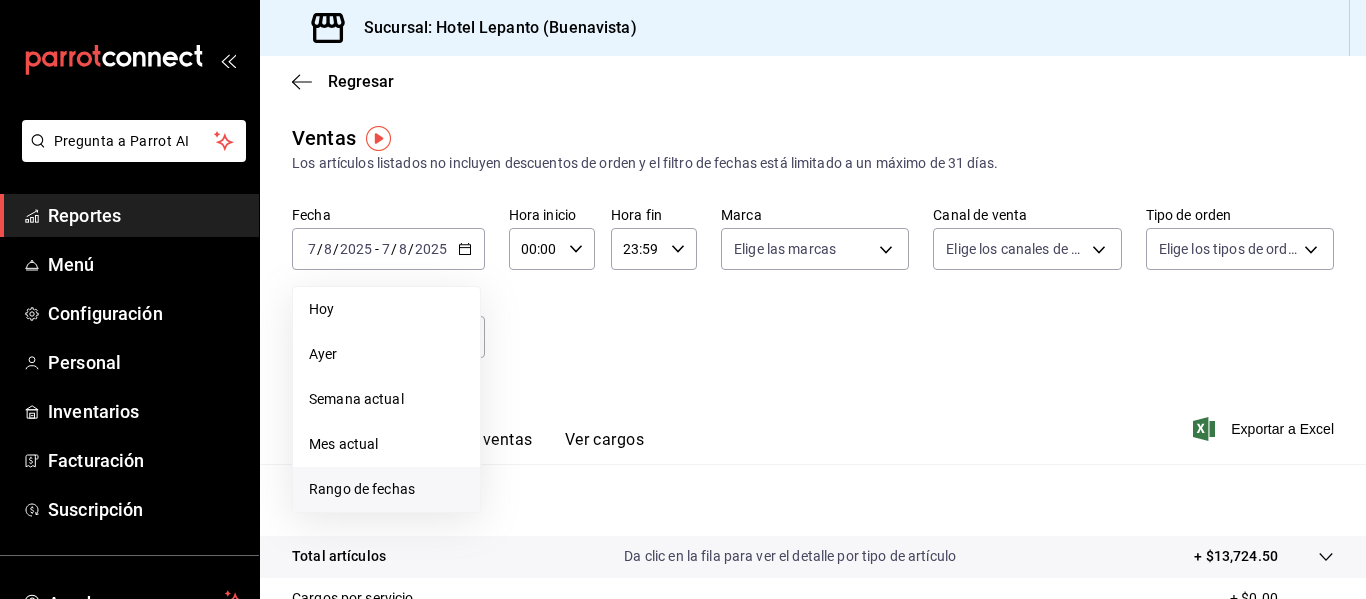 click on "Rango de fechas" at bounding box center (386, 489) 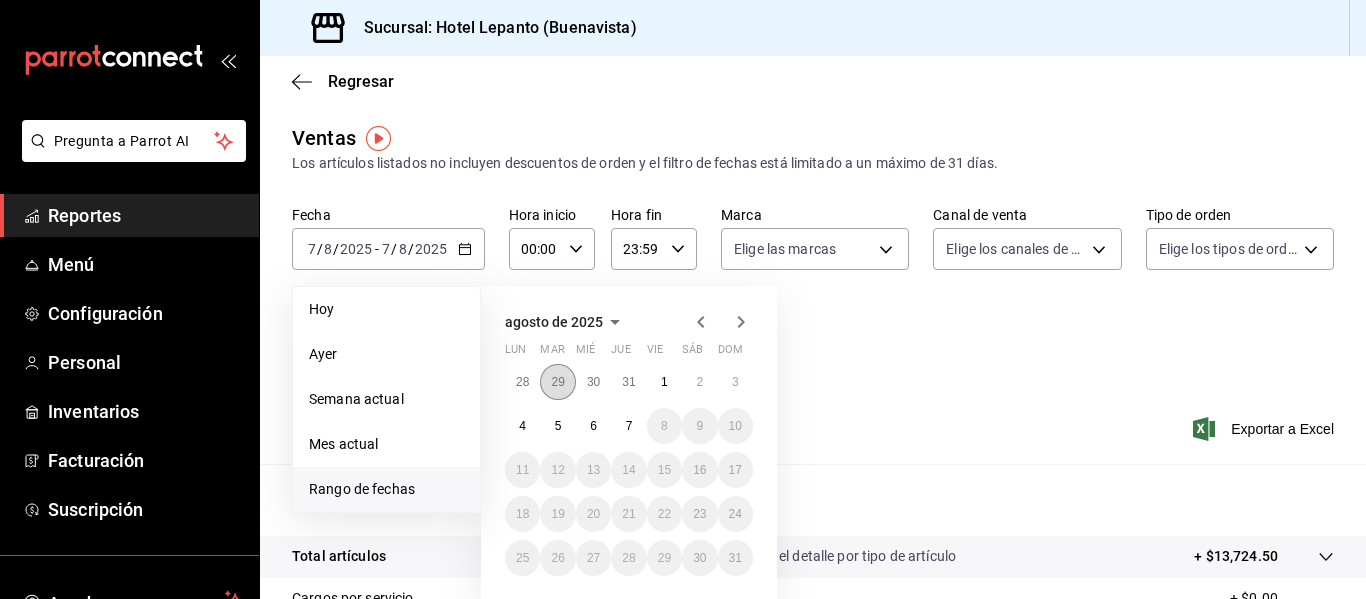 click on "29" at bounding box center (557, 382) 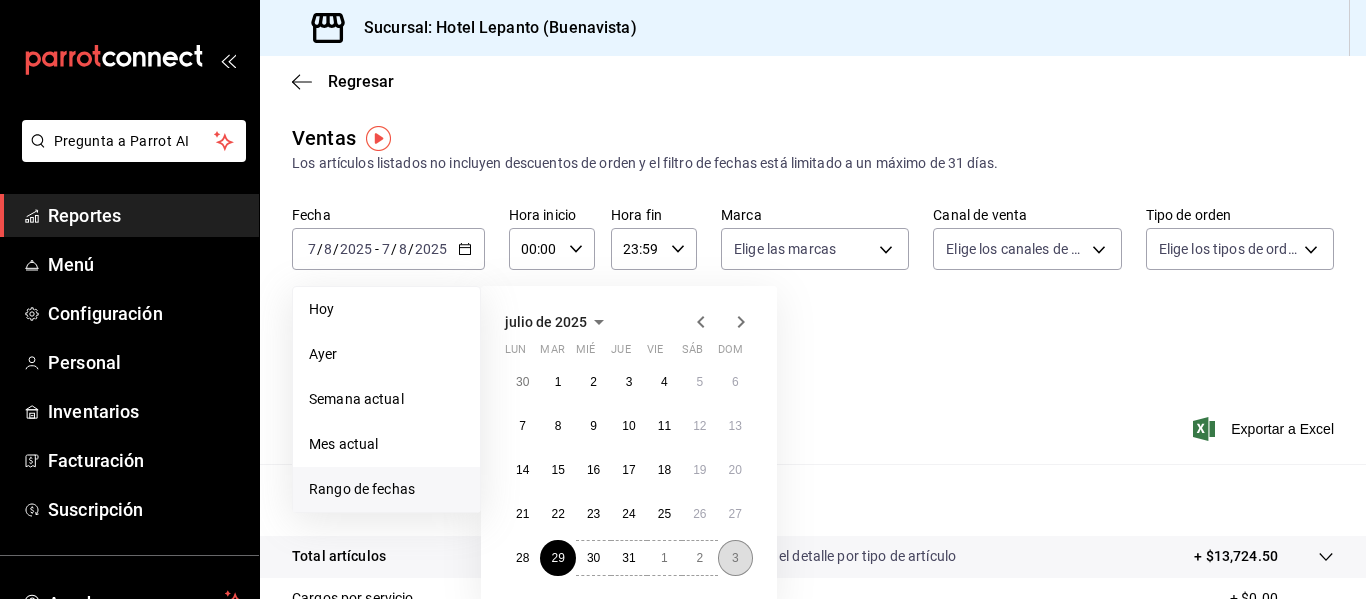 click on "3" at bounding box center (735, 558) 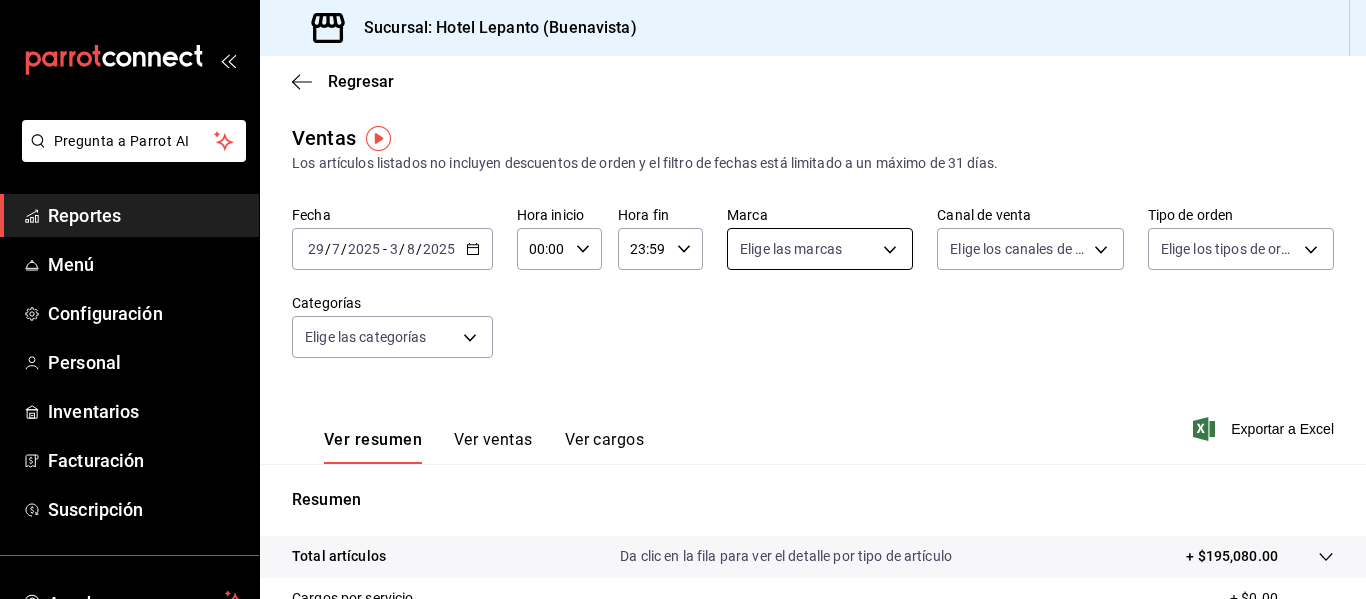 click on "Pregunta a Parrot AI Reportes   Menú   Configuración   Personal   Inventarios   Facturación   Suscripción   Ayuda Recomienda Parrot   [FIRST] [LAST]   Sugerir nueva función   Sucursal: Hotel Lepanto ([CITY]) Regresar Ventas Los artículos listados no incluyen descuentos de orden y el filtro de fechas está limitado a un máximo de 31 días. Fecha [DATE] [DATE] - [DATE] Hora inicio 00:00 Hora inicio Hora fin 23:59 Hora fin Marca Elige las marcas Canal de venta Elige los canales de venta Tipo de orden Elige los tipos de orden Categorías Elige las categorías Ver resumen Ver ventas Ver cargos Exportar a Excel Resumen Total artículos Da clic en la fila para ver el detalle por tipo de artículo + $195,080.00 Cargos por servicio + $0.00 Venta bruta = $195,080.00 Descuentos totales - $972.50 Certificados de regalo - $0.00 Venta total = $194,107.50 Impuestos - $26,773.45 Venta neta = $167,334.05 Pregunta a Parrot AI Reportes   Menú   Configuración   Personal   Inventarios" at bounding box center [683, 299] 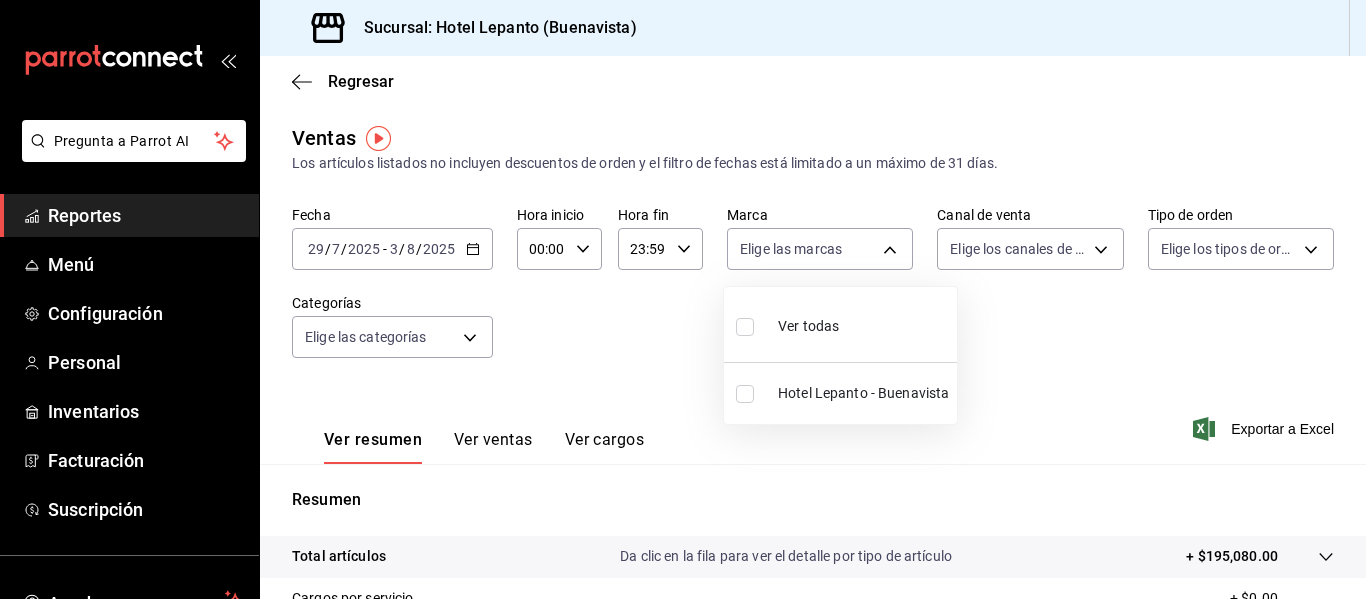 click on "Ver todas" at bounding box center [787, 324] 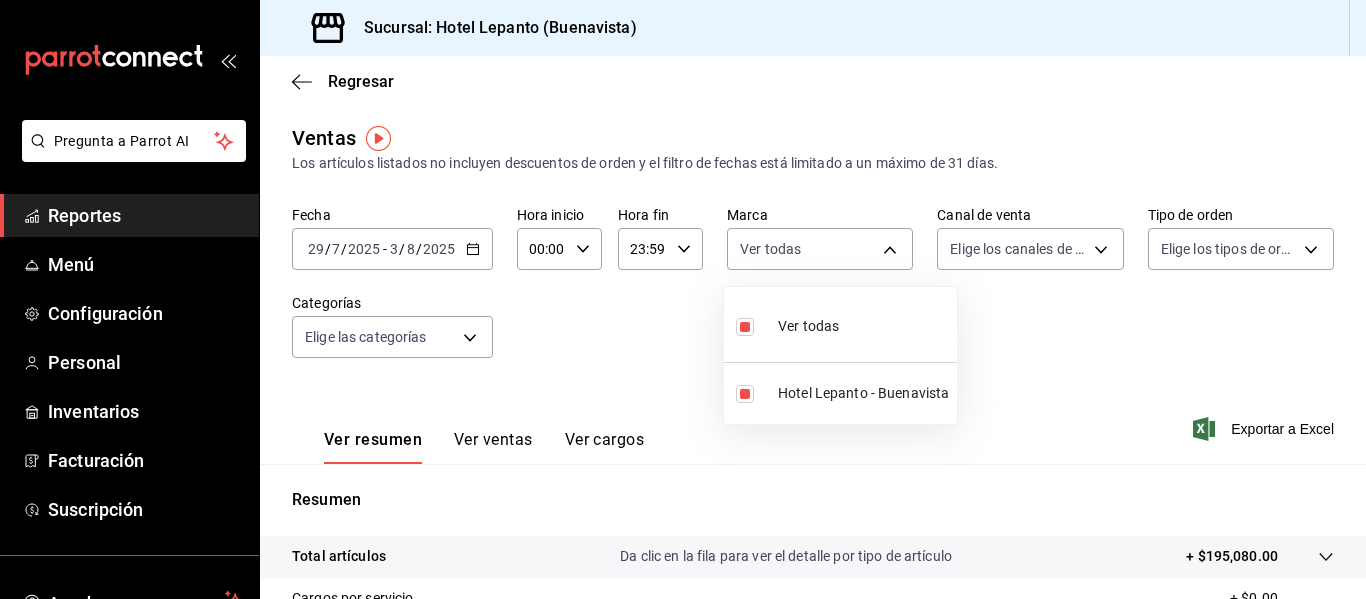 click at bounding box center [683, 299] 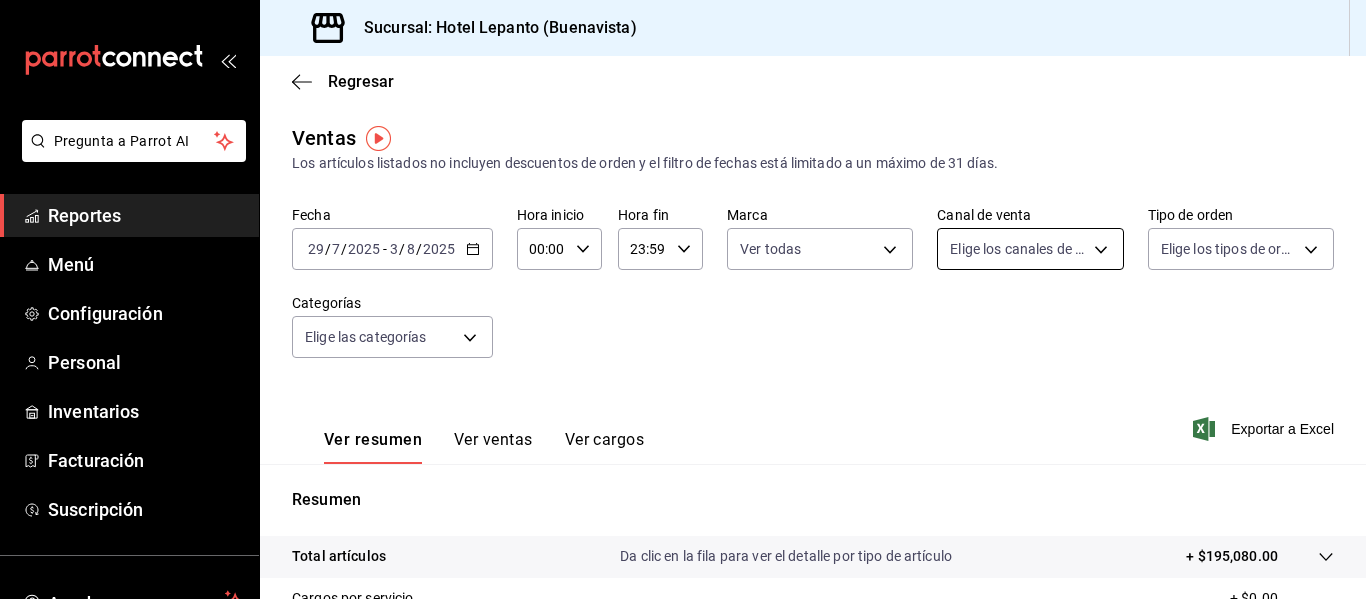 click on "Pregunta a Parrot AI Reportes   Menú   Configuración   Personal   Inventarios   Facturación   Suscripción   Ayuda Recomienda Parrot   [FIRST] [LAST]   Sugerir nueva función   Sucursal: Hotel Lepanto ([CITY]) Regresar Ventas Los artículos listados no incluyen descuentos de orden y el filtro de fechas está limitado a un máximo de 31 días. Fecha [DATE] [DATE] - [DATE] Hora inicio 00:00 Hora inicio Hora fin 23:59 Hora fin Marca Ver todas [UUID] Canal de venta Elige los canales de venta Tipo de orden Elige los tipos de orden Categorías Elige las categorías Ver resumen Ver ventas Ver cargos Exportar a Excel Resumen Total artículos Da clic en la fila para ver el detalle por tipo de artículo + $195,080.00 Cargos por servicio + $0.00 Venta bruta = $195,080.00 Descuentos totales - $972.50 Certificados de regalo - $0.00 Venta total = $194,107.50 Impuestos - $26,773.45 Venta neta = $167,334.05 Pregunta a Parrot AI Reportes   Menú     Personal" at bounding box center (683, 299) 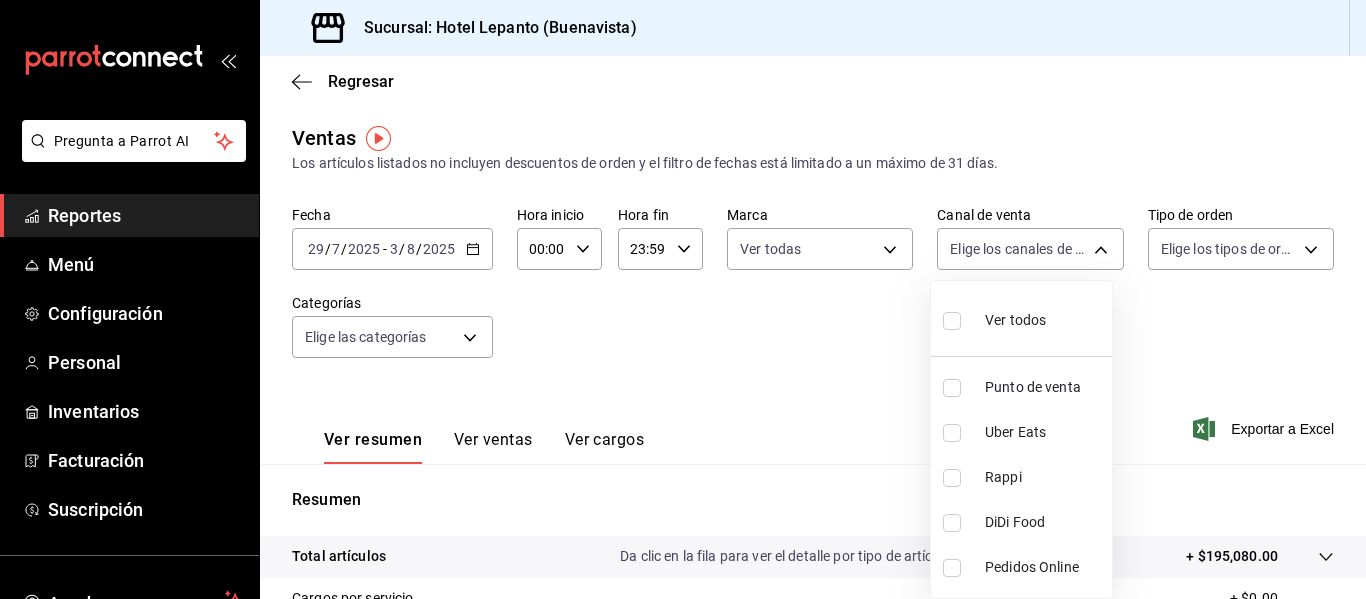 click on "Ver todos" at bounding box center [1015, 320] 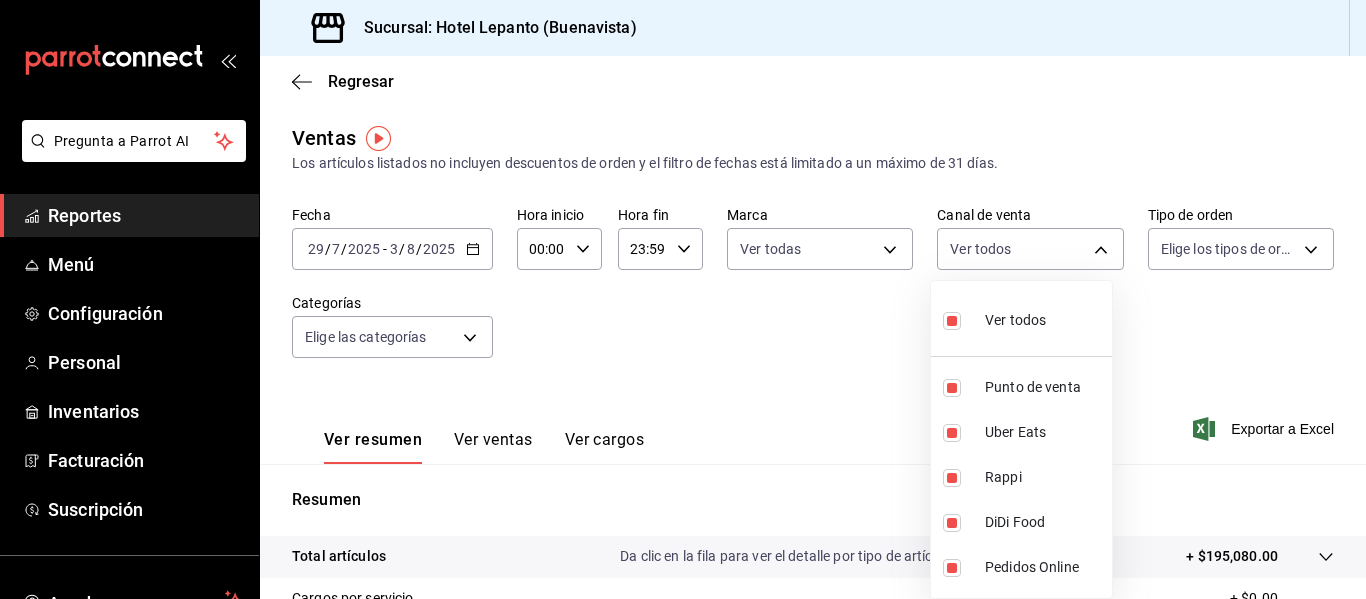 click at bounding box center (683, 299) 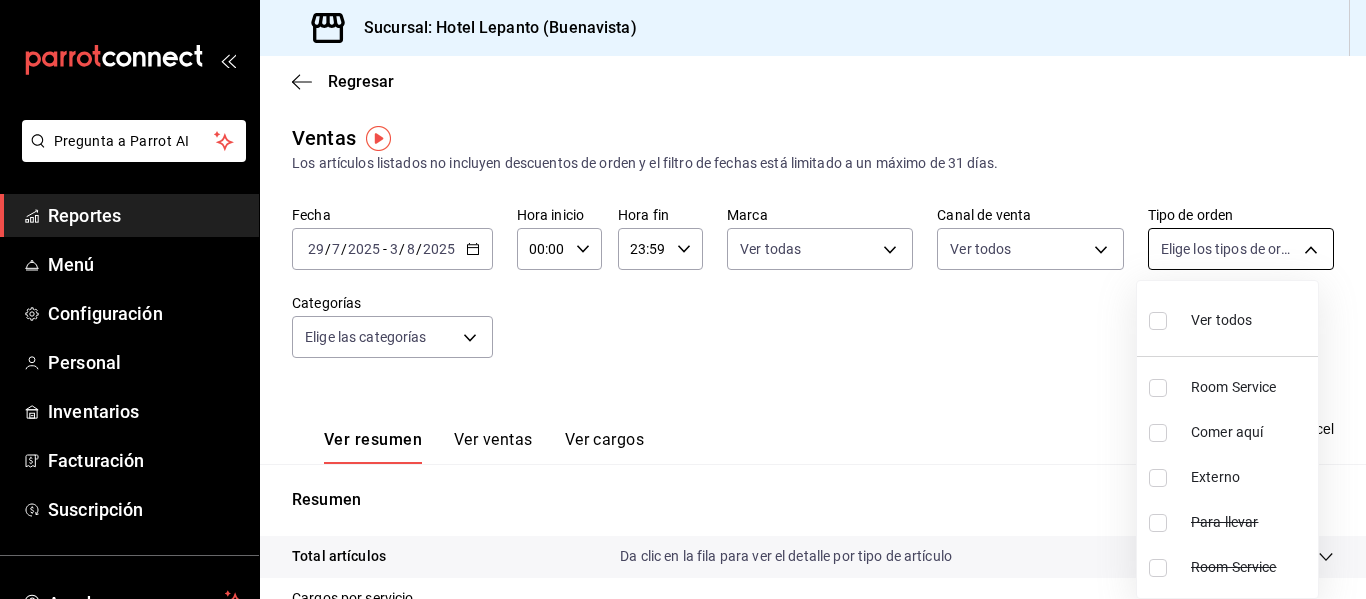 click on "Pregunta a Parrot AI Reportes   Menú   Configuración   Personal   Inventarios   Facturación   Suscripción   Ayuda Recomienda Parrot   [FIRST] [LAST]   Sugerir nueva función   Sucursal: Hotel Lepanto ([CITY]) Regresar Ventas Los artículos listados no incluyen descuentos de orden y el filtro de fechas está limitado a un máximo de 31 días. Fecha [DATE] [DATE] - [DATE] Hora inicio 00:00 Hora inicio Hora fin 23:59 Hora fin Marca Ver todas [UUID] Canal de venta Ver todos PARROT,UBER_EATS,RAPPI,DIDI_FOOD,ONLINE Tipo de orden Elige los tipos de orden Categorías Elige las categorías Ver resumen Ver ventas Ver cargos Exportar a Excel Resumen Total artículos Da clic en la fila para ver el detalle por tipo de artículo + $195,080.00 Cargos por servicio + $0.00 Venta bruta = $195,080.00 Descuentos totales - $972.50 Certificados de regalo - $0.00 Venta total = $194,107.50 Impuestos - $26,773.45 Venta neta = $167,334.05 Pregunta a Parrot AI Reportes" at bounding box center [683, 299] 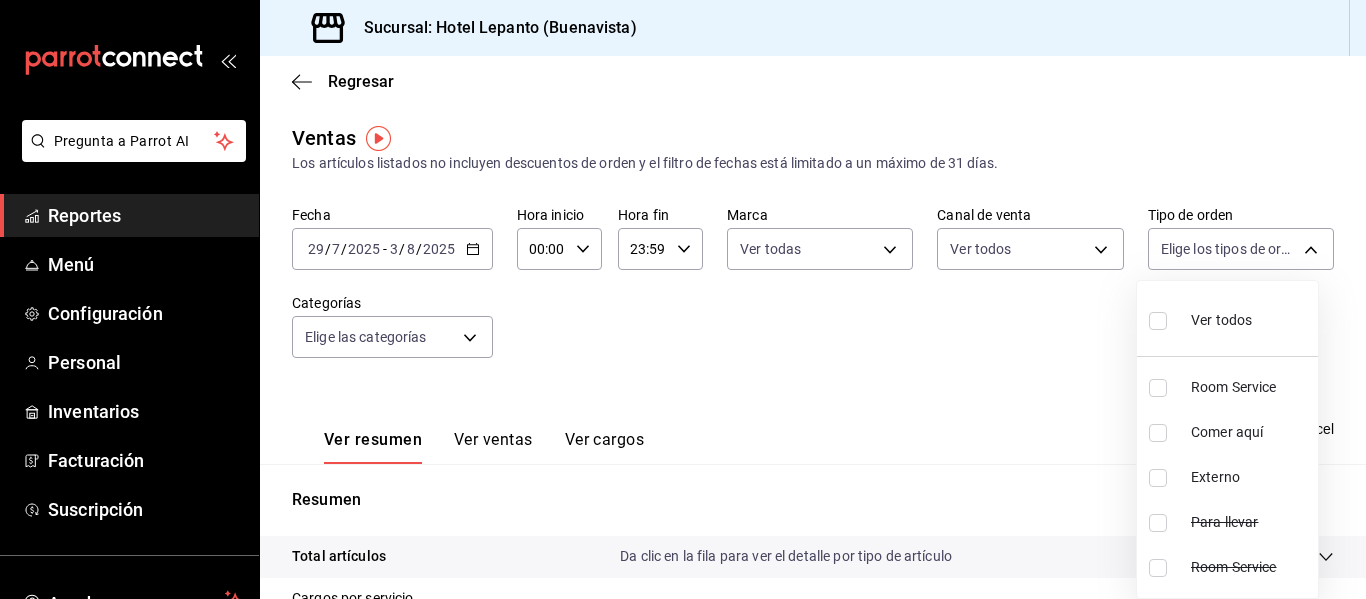 drag, startPoint x: 1160, startPoint y: 326, endPoint x: 830, endPoint y: 345, distance: 330.5465 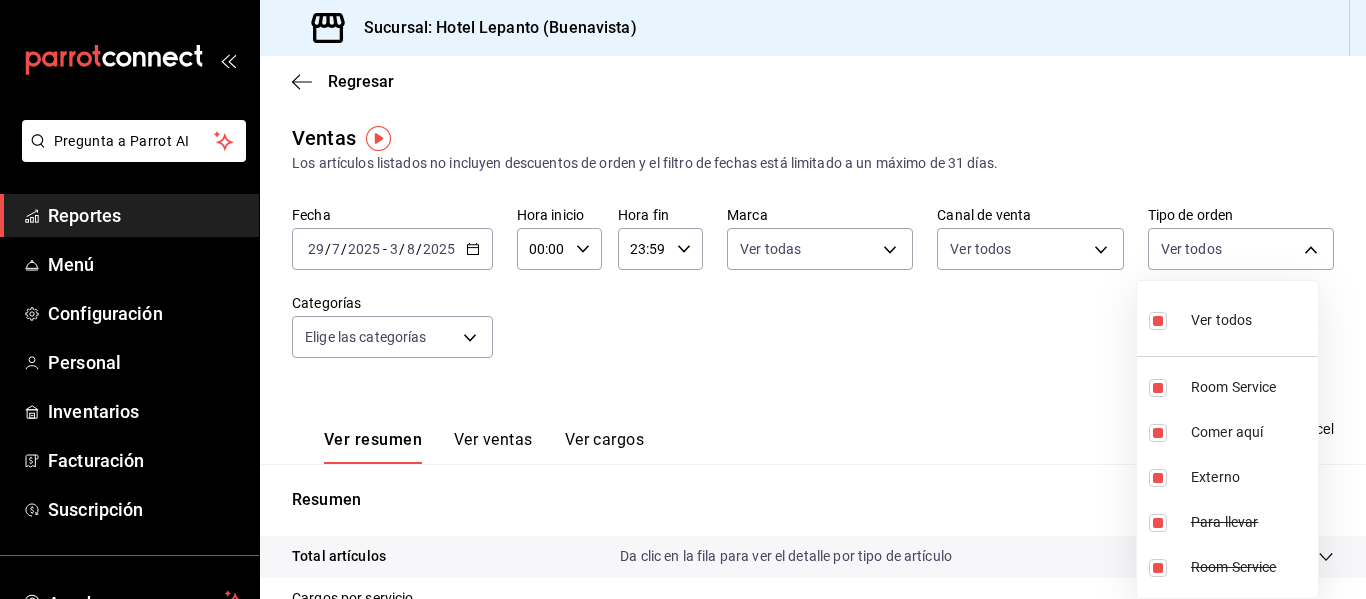 click at bounding box center (683, 299) 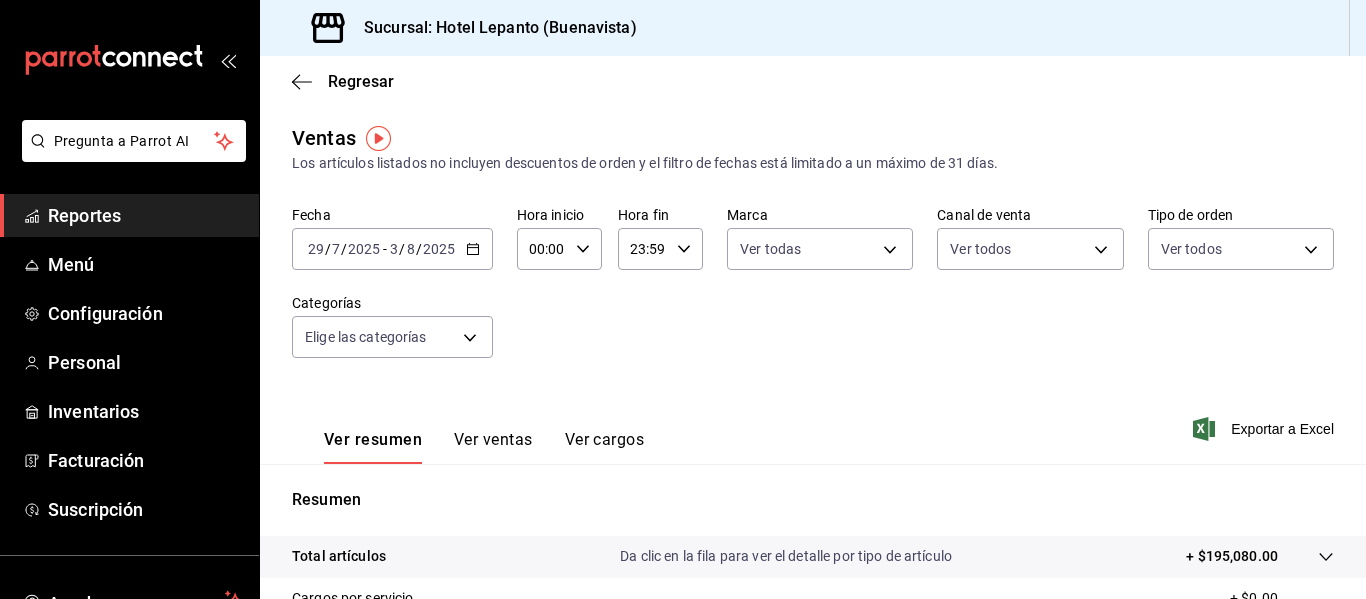 click on "Pregunta a Parrot AI Reportes   Menú   Configuración   Personal   Inventarios   Facturación   Suscripción   Ayuda Recomienda Parrot   [FIRST] [LAST]   Sugerir nueva función   Sucursal: Hotel Lepanto ([CITY]) Regresar Ventas Los artículos listados no incluyen descuentos de orden y el filtro de fechas está limitado a un máximo de 31 días. Fecha [DATE] [DATE] - [DATE] Hora inicio 00:00 Hora inicio Hora fin 23:59 Hora fin Marca Ver todas [UUID] Canal de venta Elige los canales de venta Tipo de orden Elige los tipos de orden Categorías Elige las categorías Ver resumen Ver ventas Ver cargos Exportar a Excel Resumen Total artículos Da clic en la fila para ver el detalle por tipo de artículo + $195,080.00 Cargos por servicio + $0.00 Venta bruta = $195,080.00 Descuentos totales" at bounding box center (683, 299) 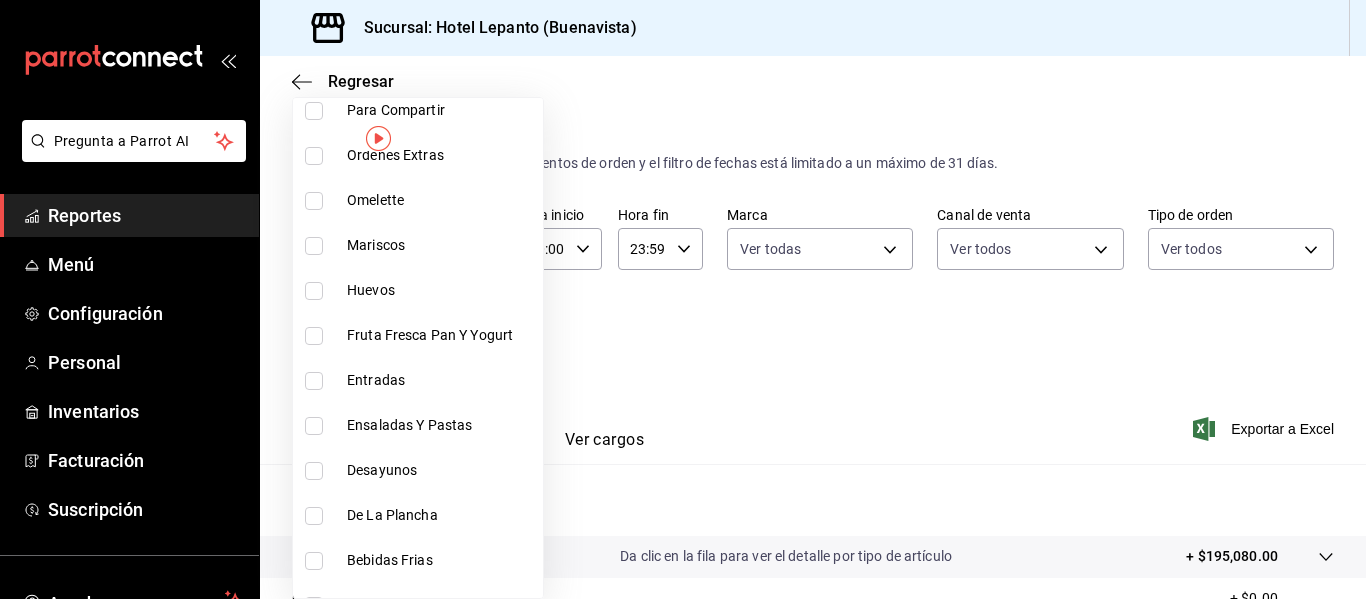 scroll, scrollTop: 920, scrollLeft: 0, axis: vertical 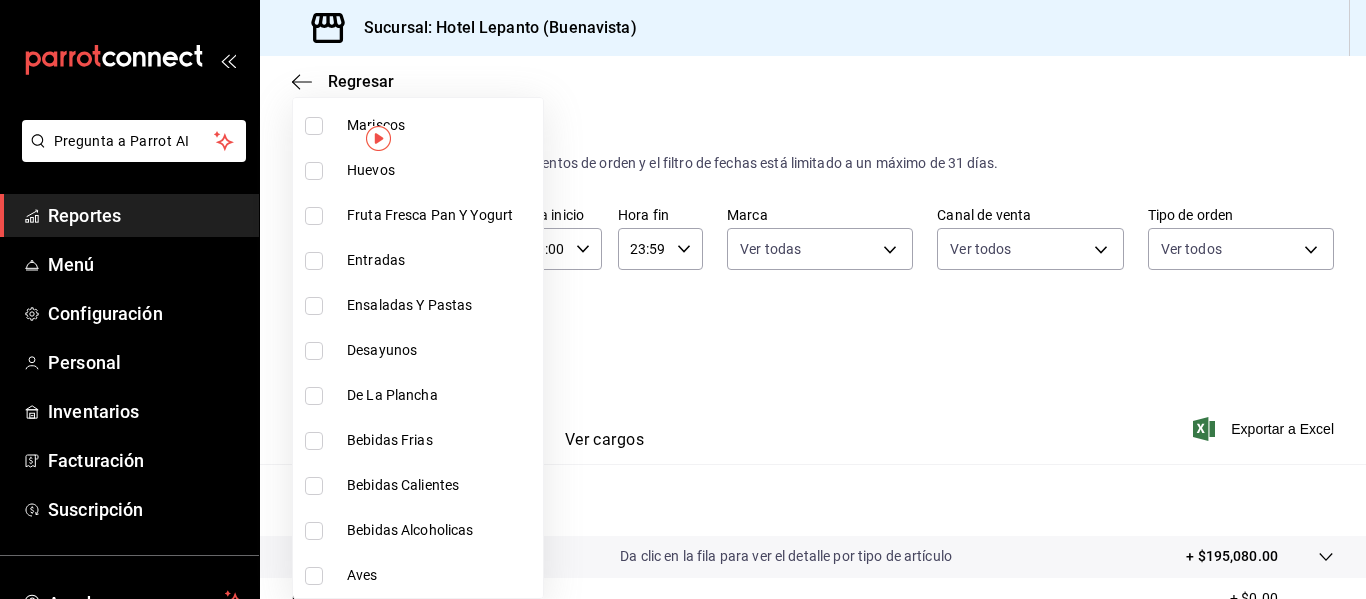 click on "Bebidas Alcoholicas" at bounding box center (441, 530) 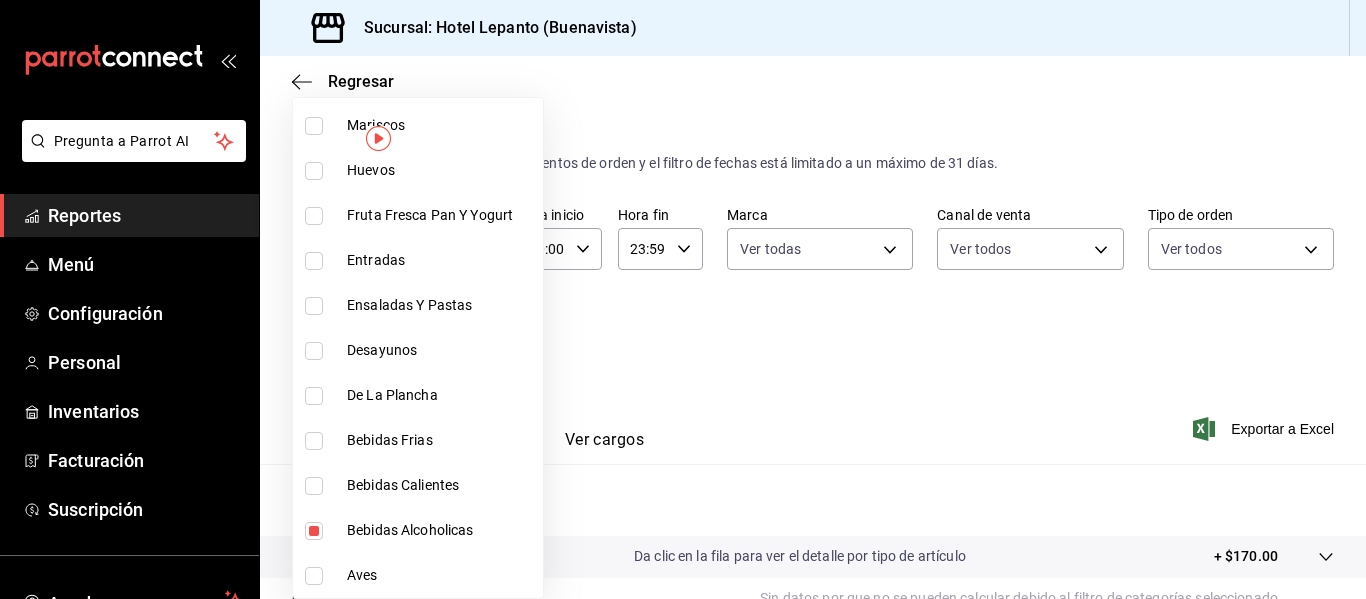 click at bounding box center [683, 299] 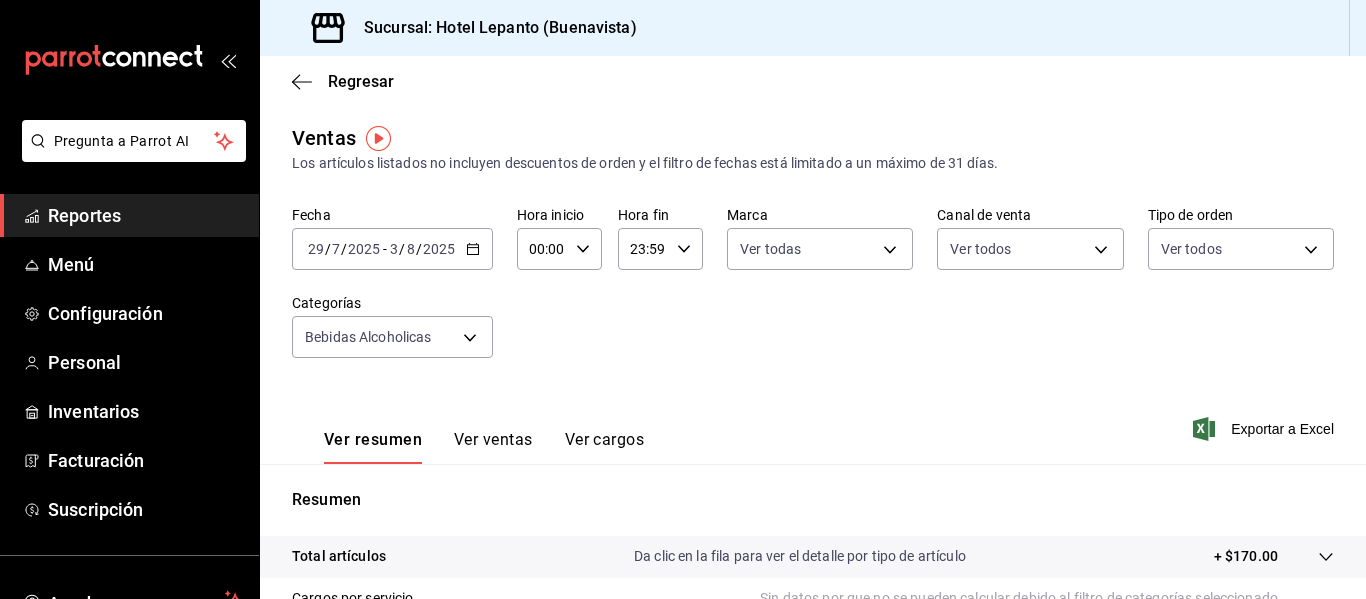 click on "Ver ventas" at bounding box center (493, 447) 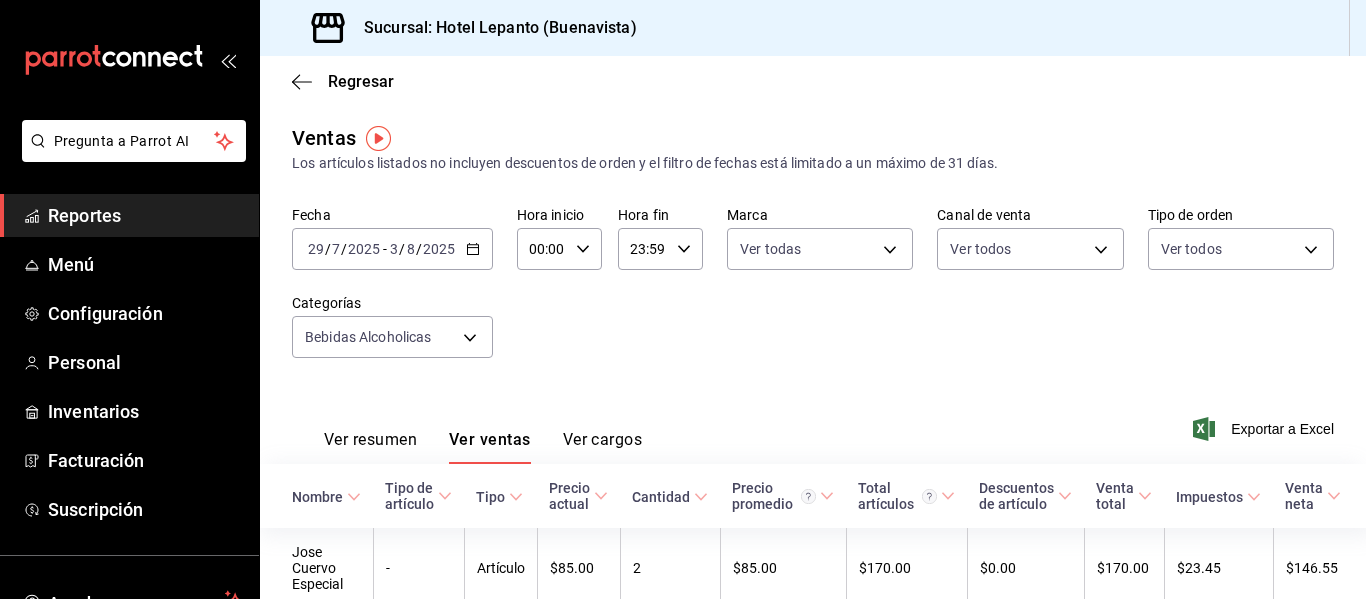 scroll, scrollTop: 97, scrollLeft: 0, axis: vertical 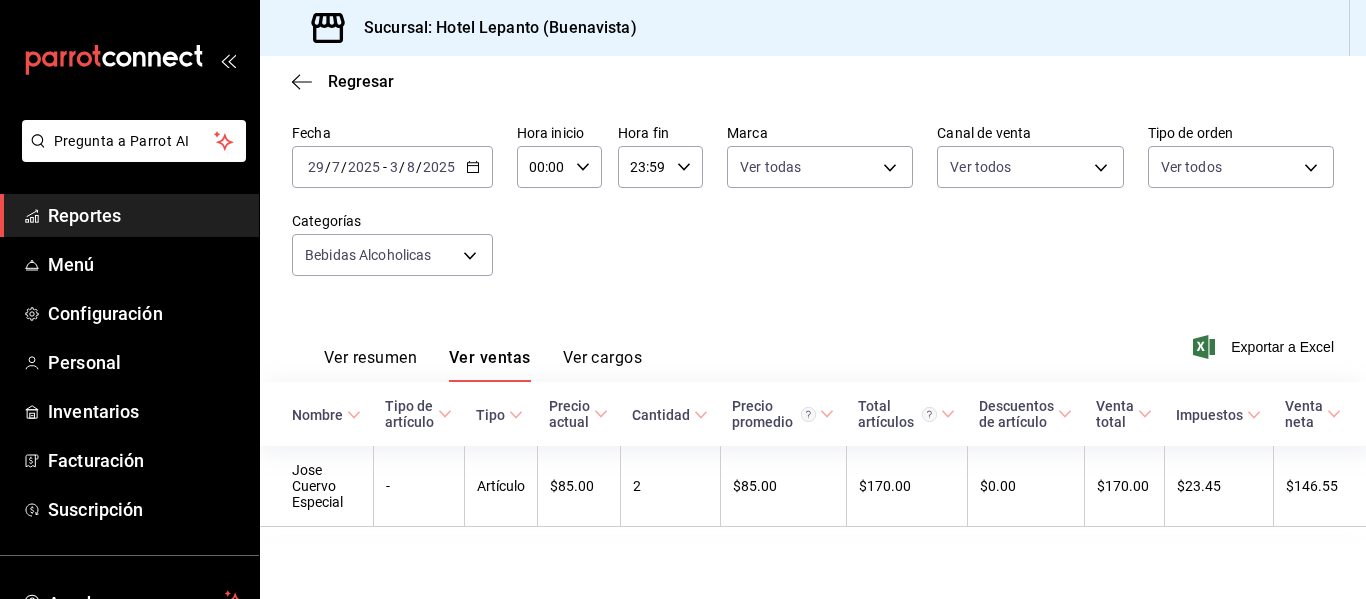 click on "[DATE] [DATE] - [DATE]" at bounding box center (392, 167) 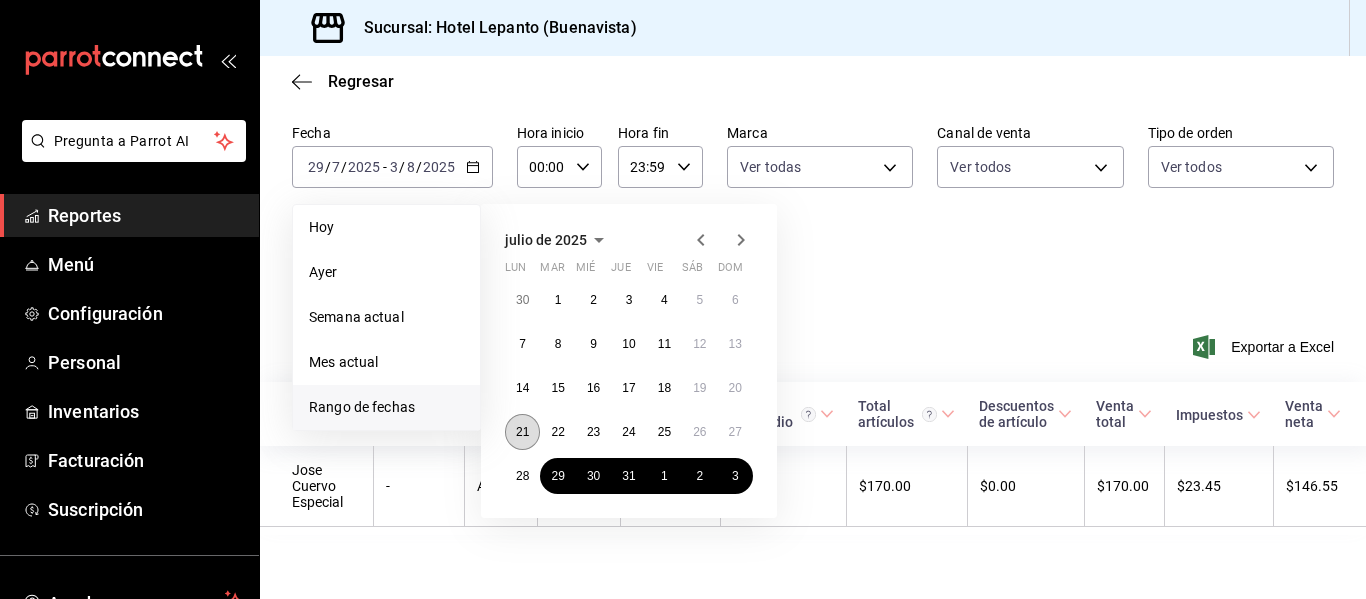 click on "21" at bounding box center [522, 432] 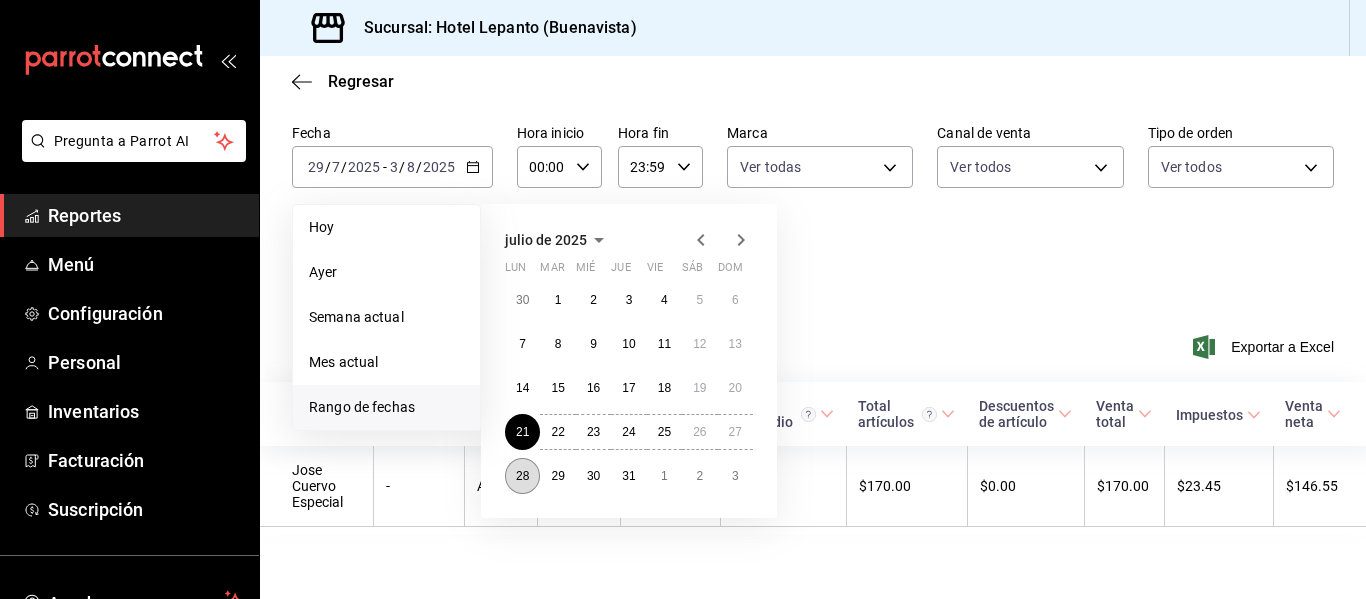 click on "28" at bounding box center (522, 476) 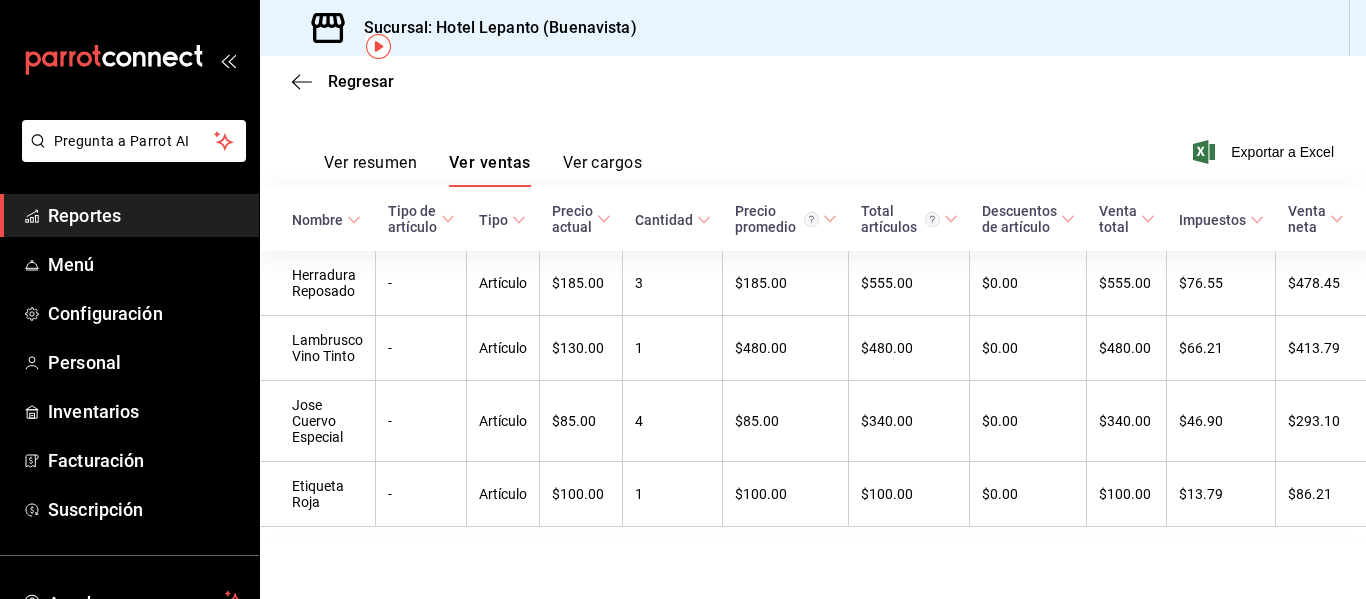 scroll, scrollTop: 0, scrollLeft: 0, axis: both 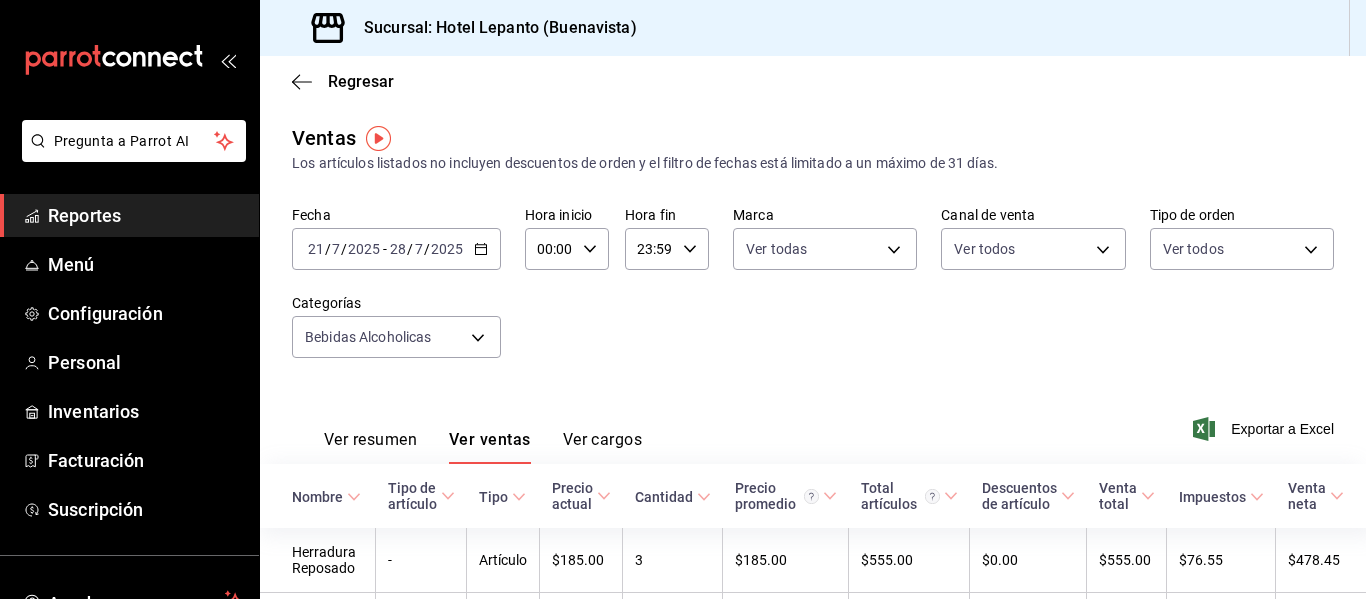 click 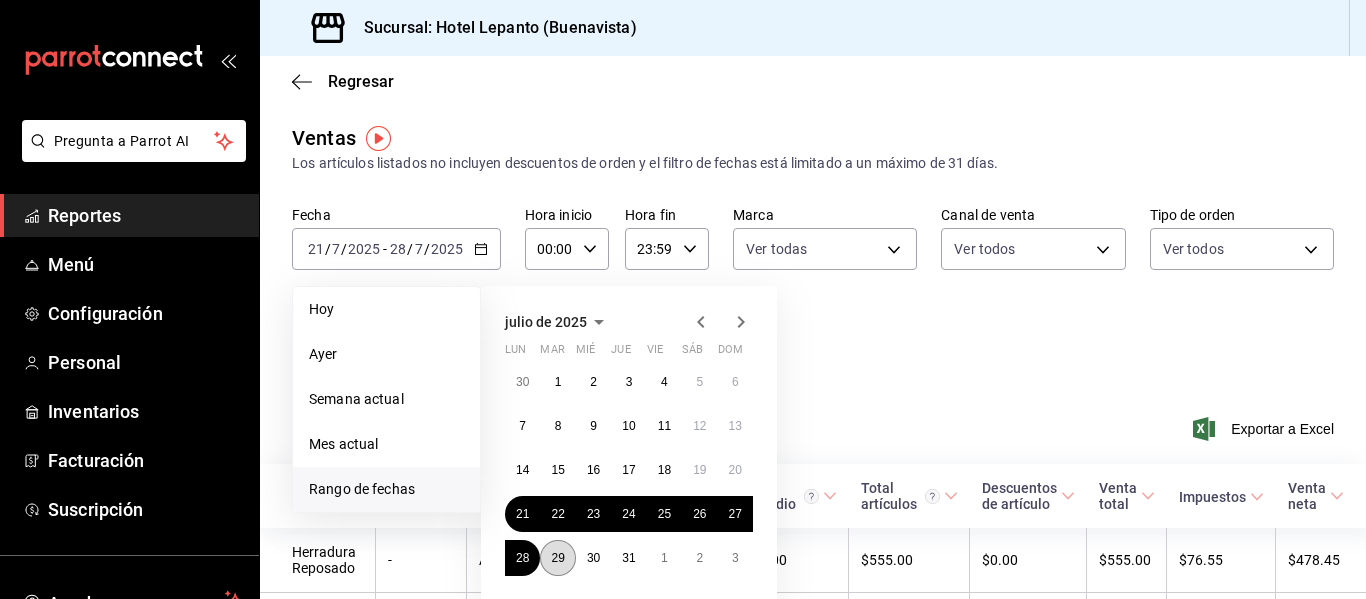 click on "29" at bounding box center [557, 558] 